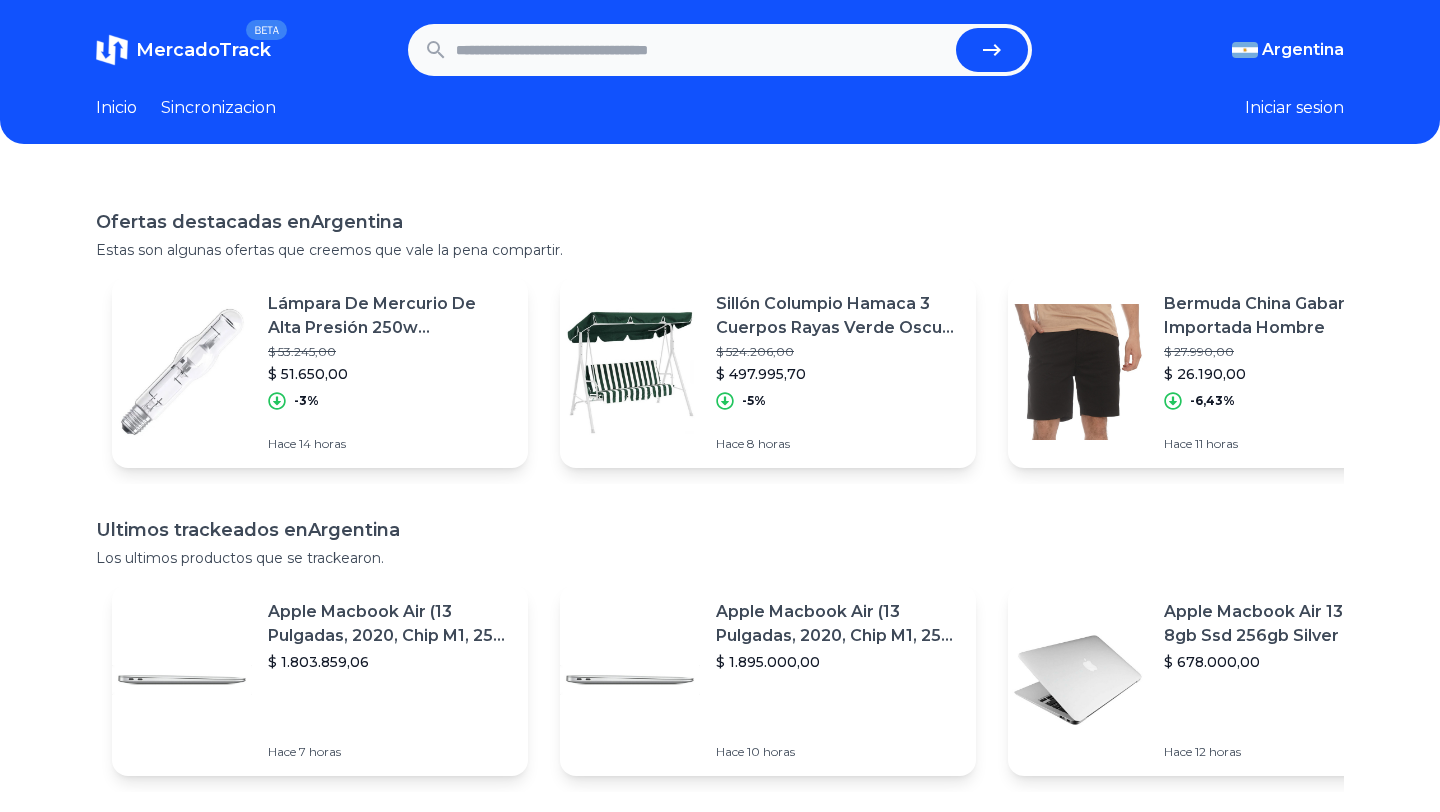 scroll, scrollTop: 0, scrollLeft: 0, axis: both 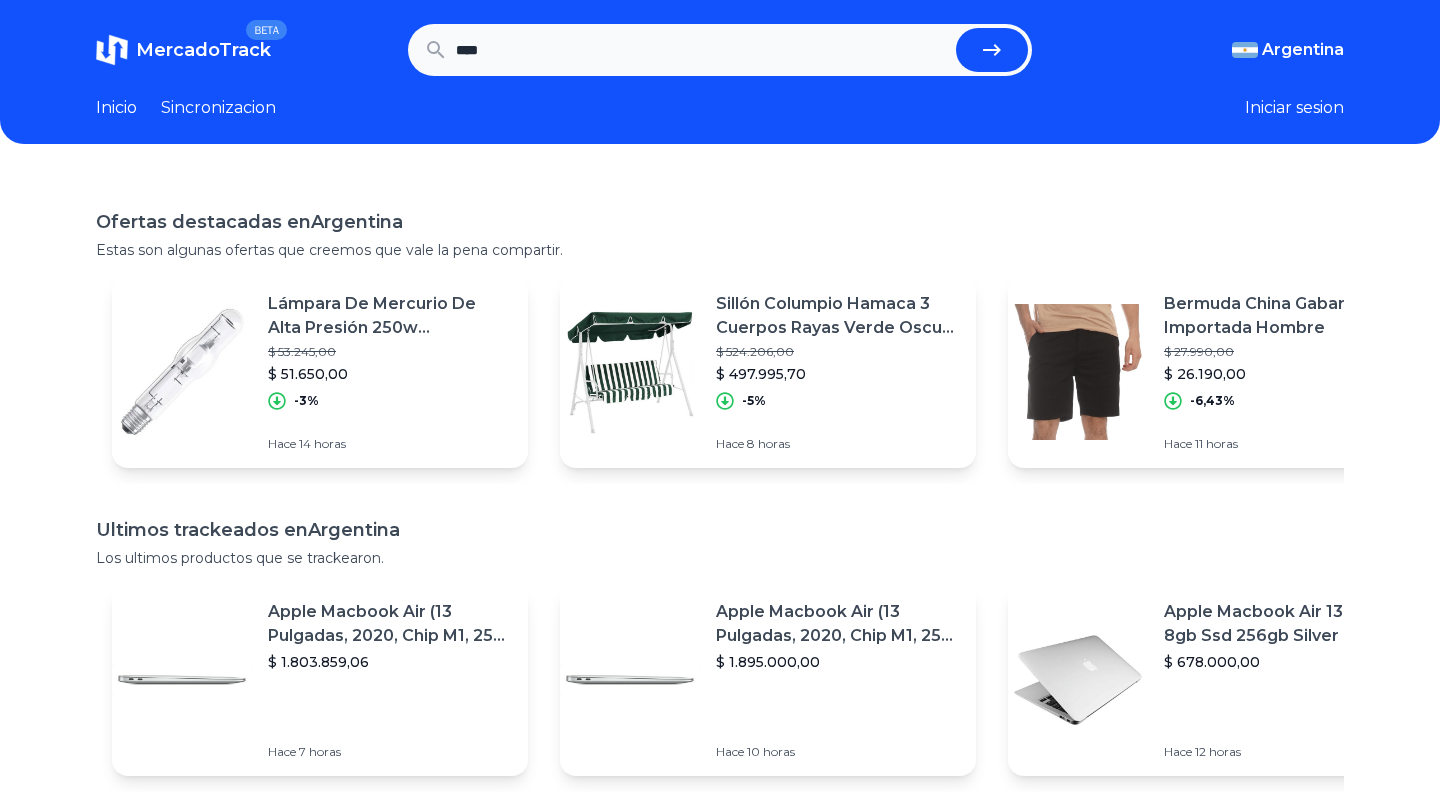 type on "****" 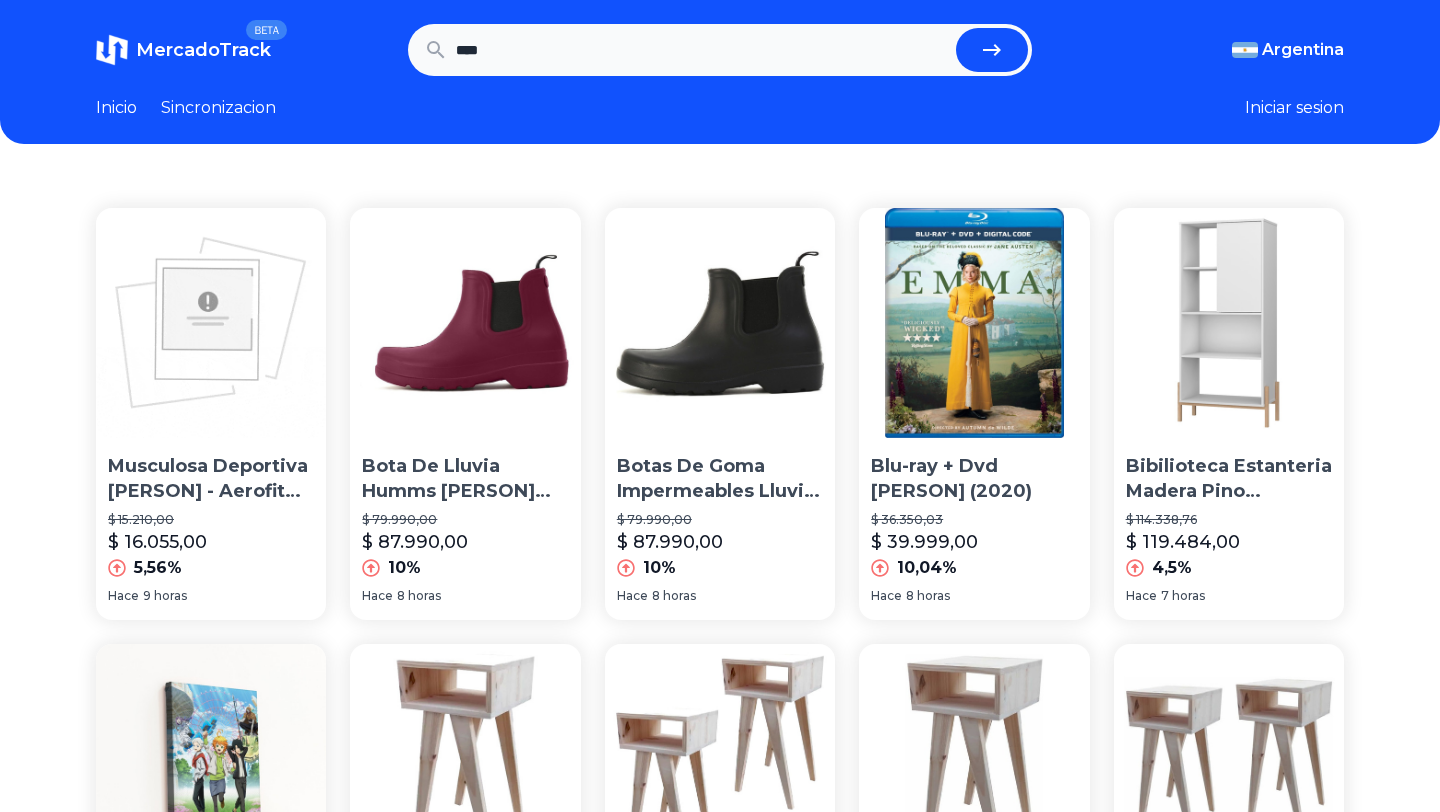 scroll, scrollTop: 0, scrollLeft: 0, axis: both 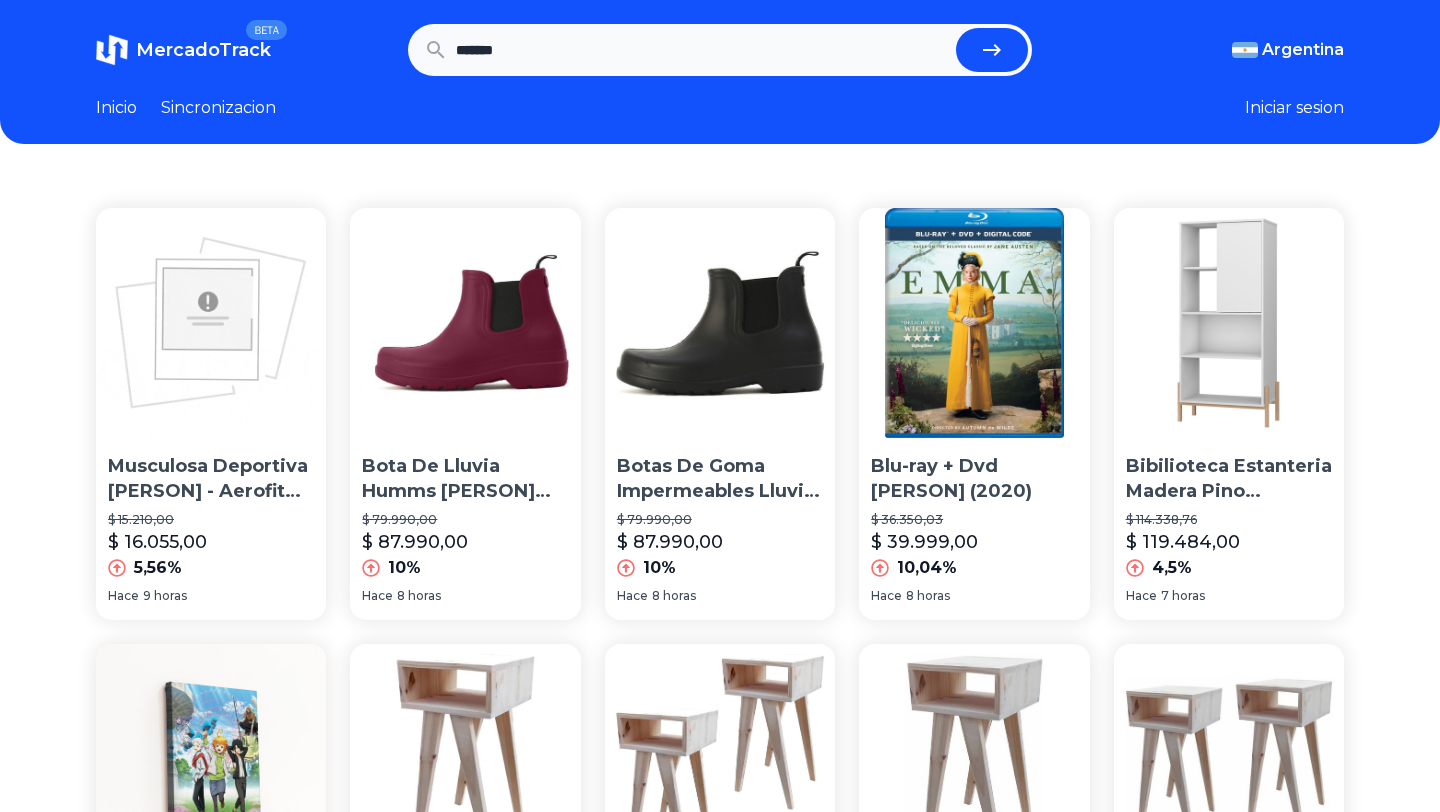 type on "*******" 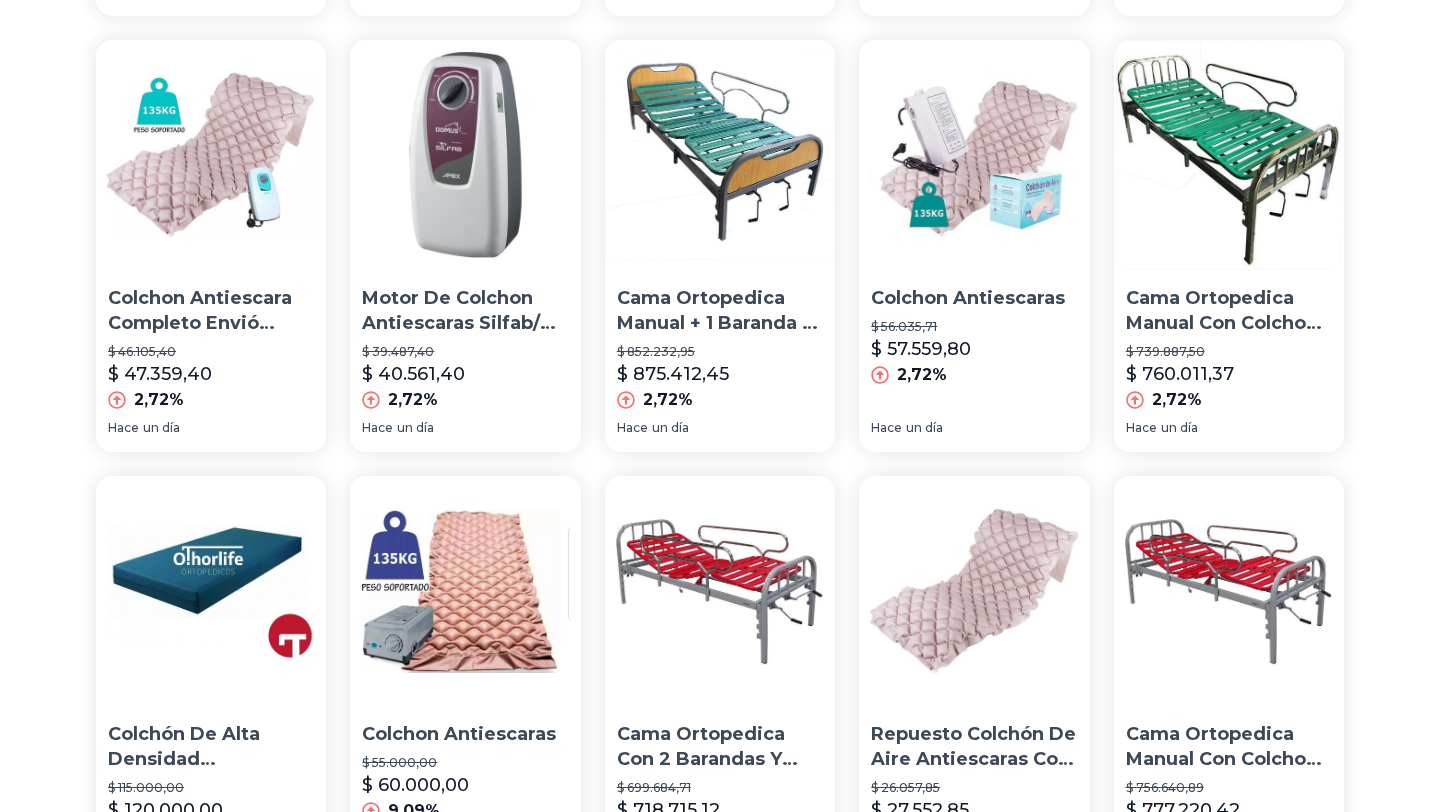 scroll, scrollTop: 0, scrollLeft: 0, axis: both 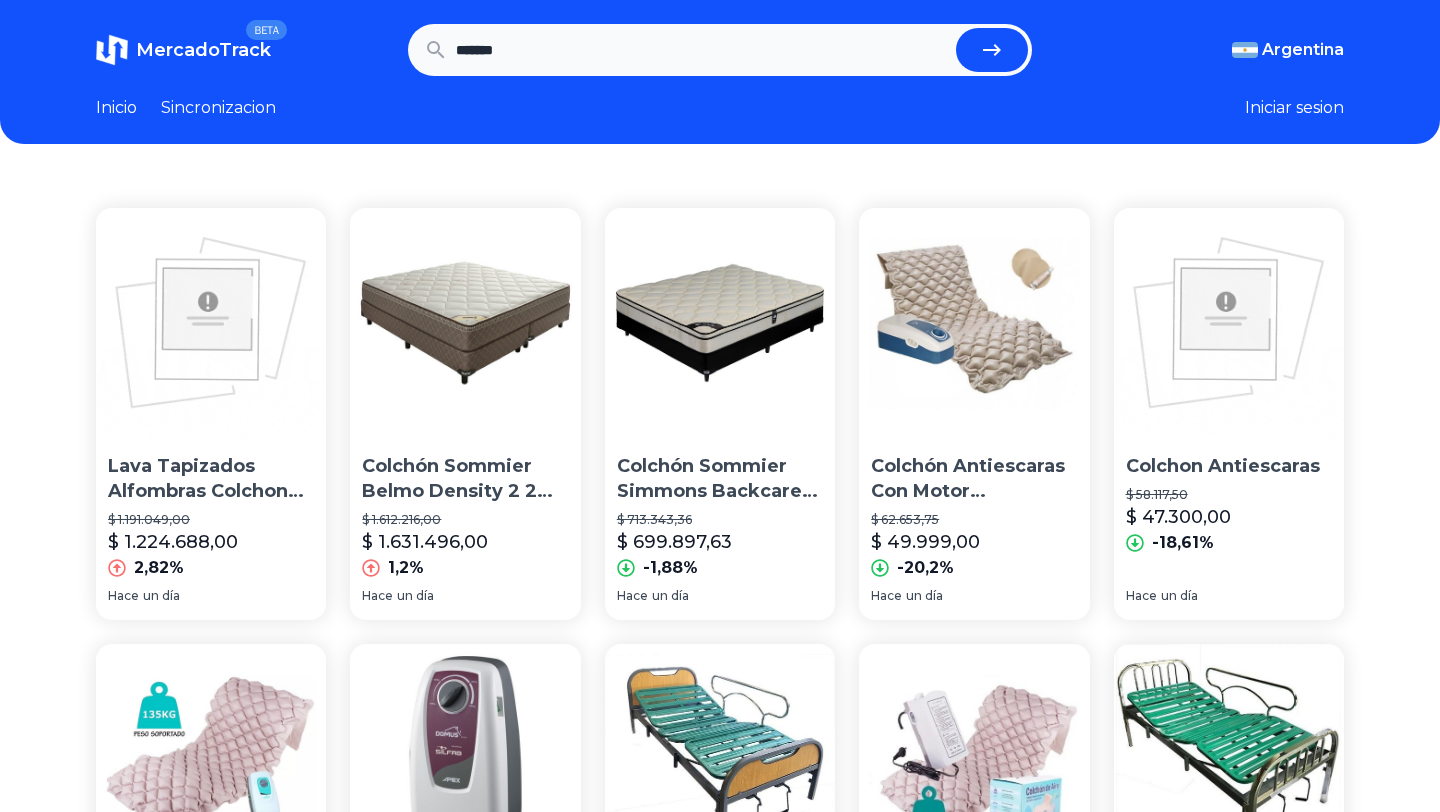 click on "*******" at bounding box center (702, 50) 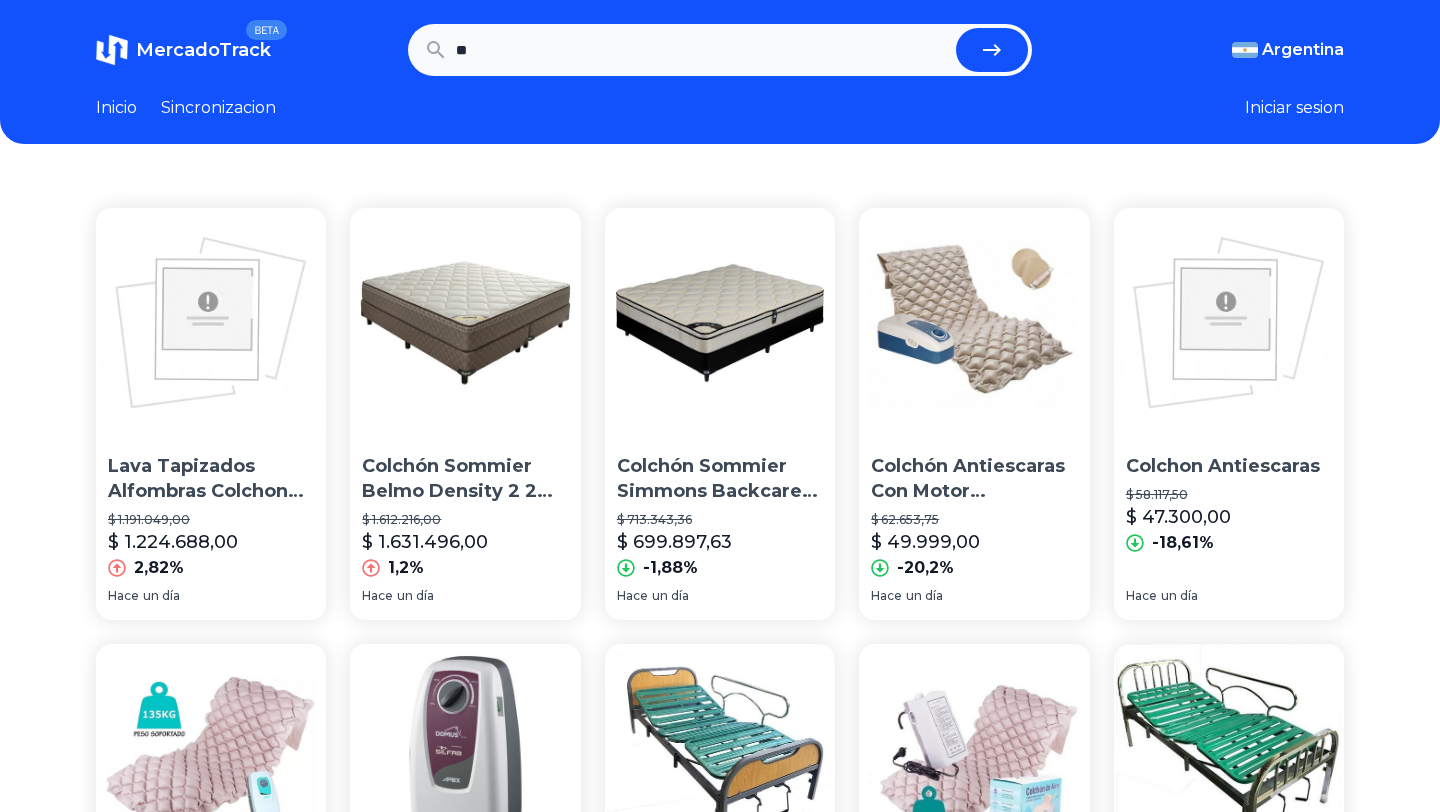 type on "*" 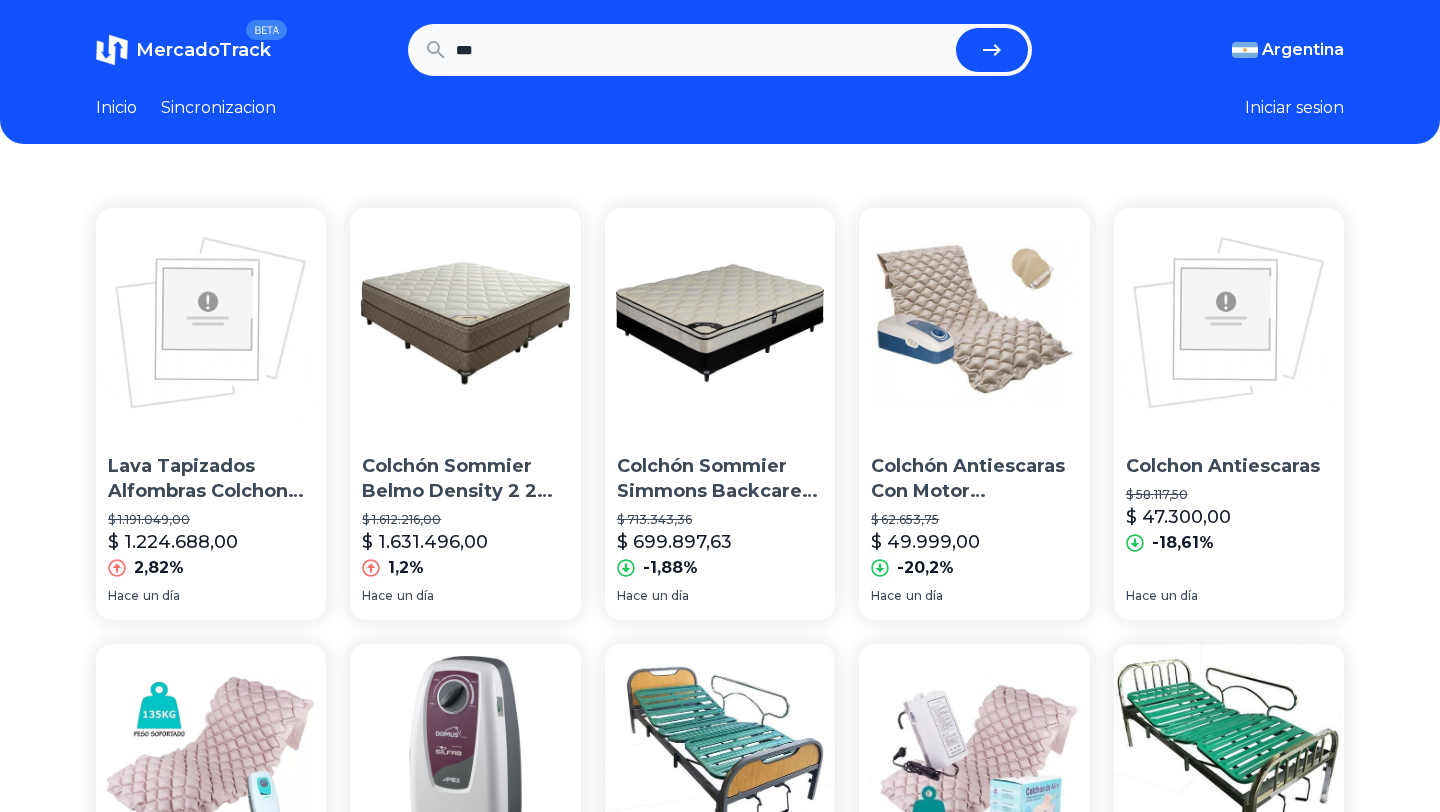type on "***" 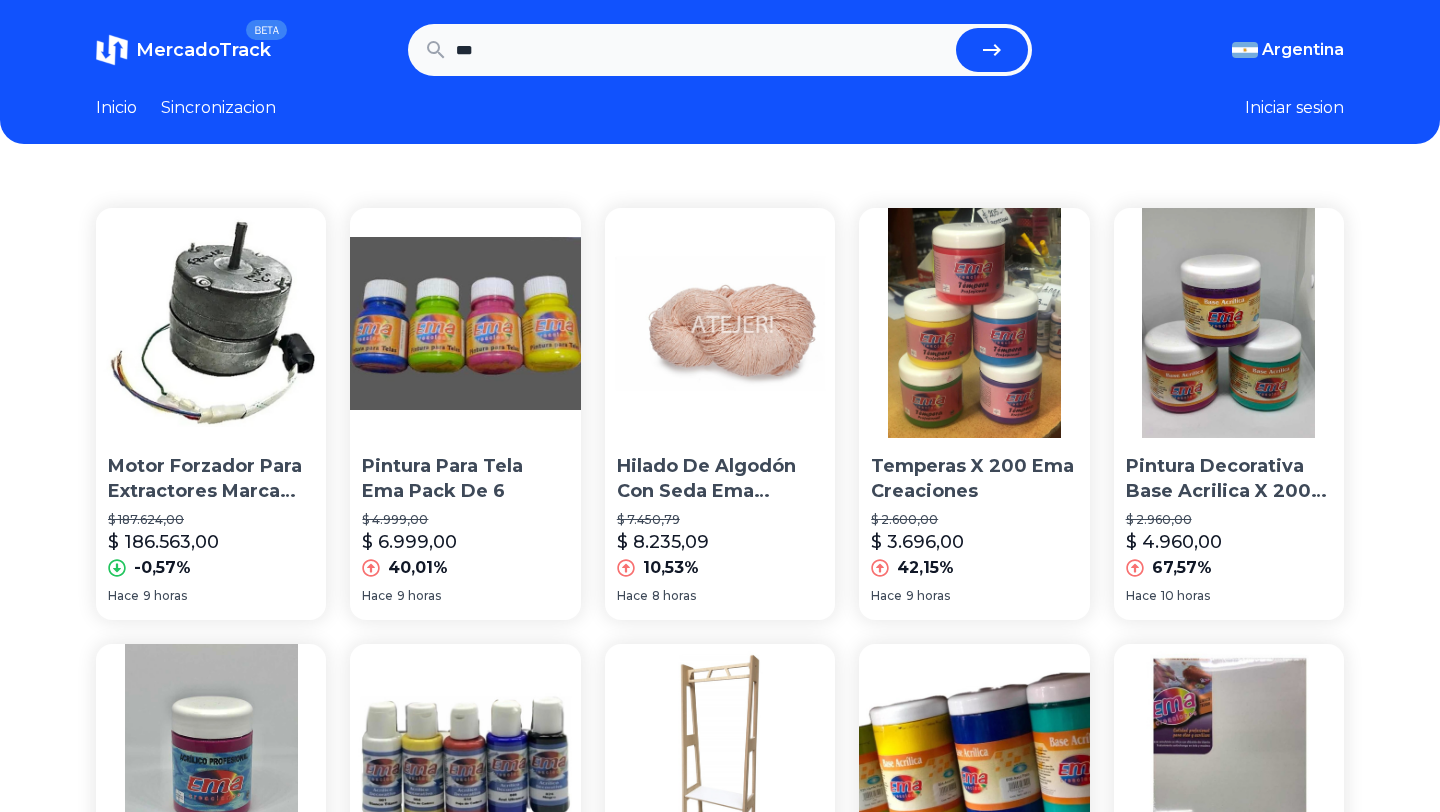 scroll, scrollTop: 0, scrollLeft: 0, axis: both 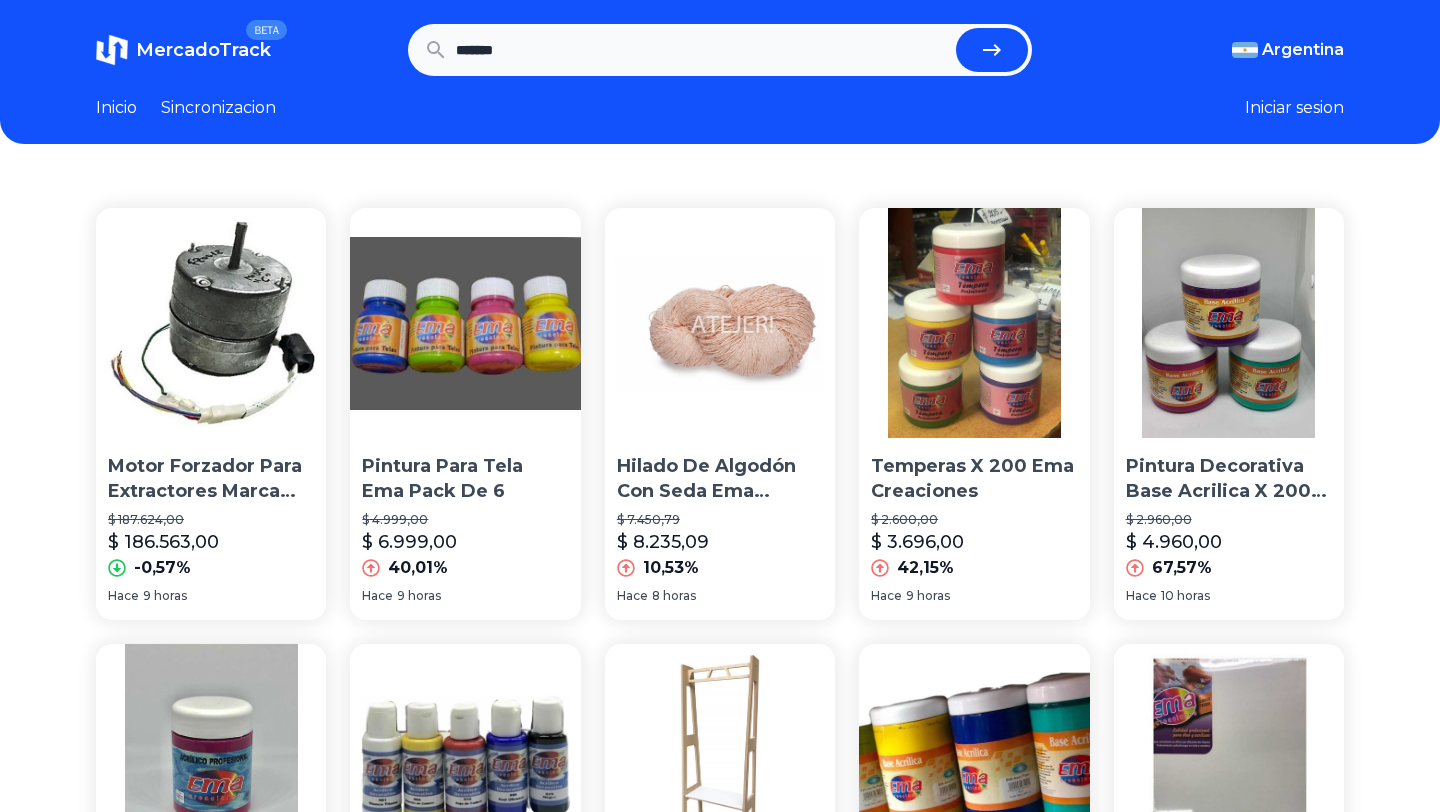click on "*******" at bounding box center [702, 50] 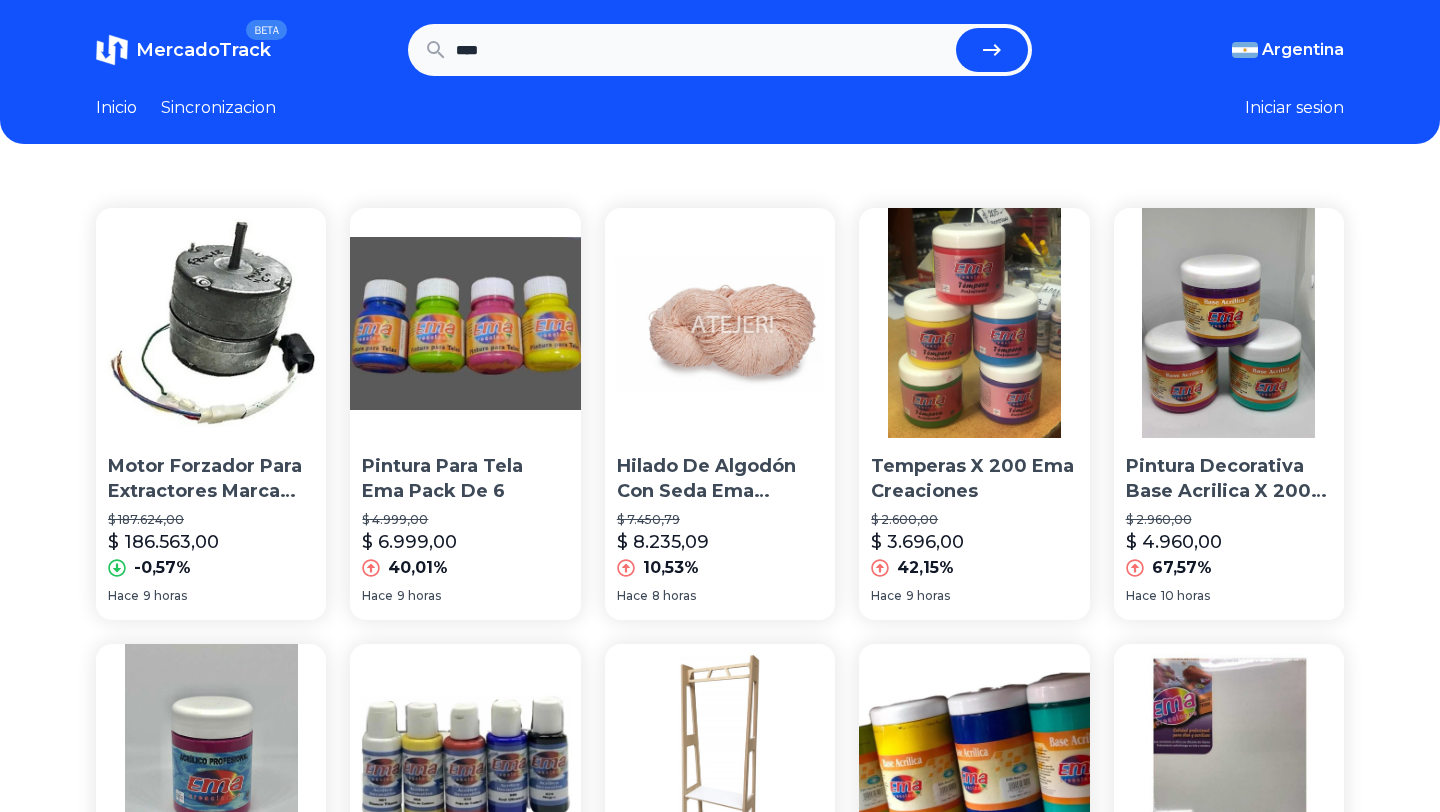 type on "****" 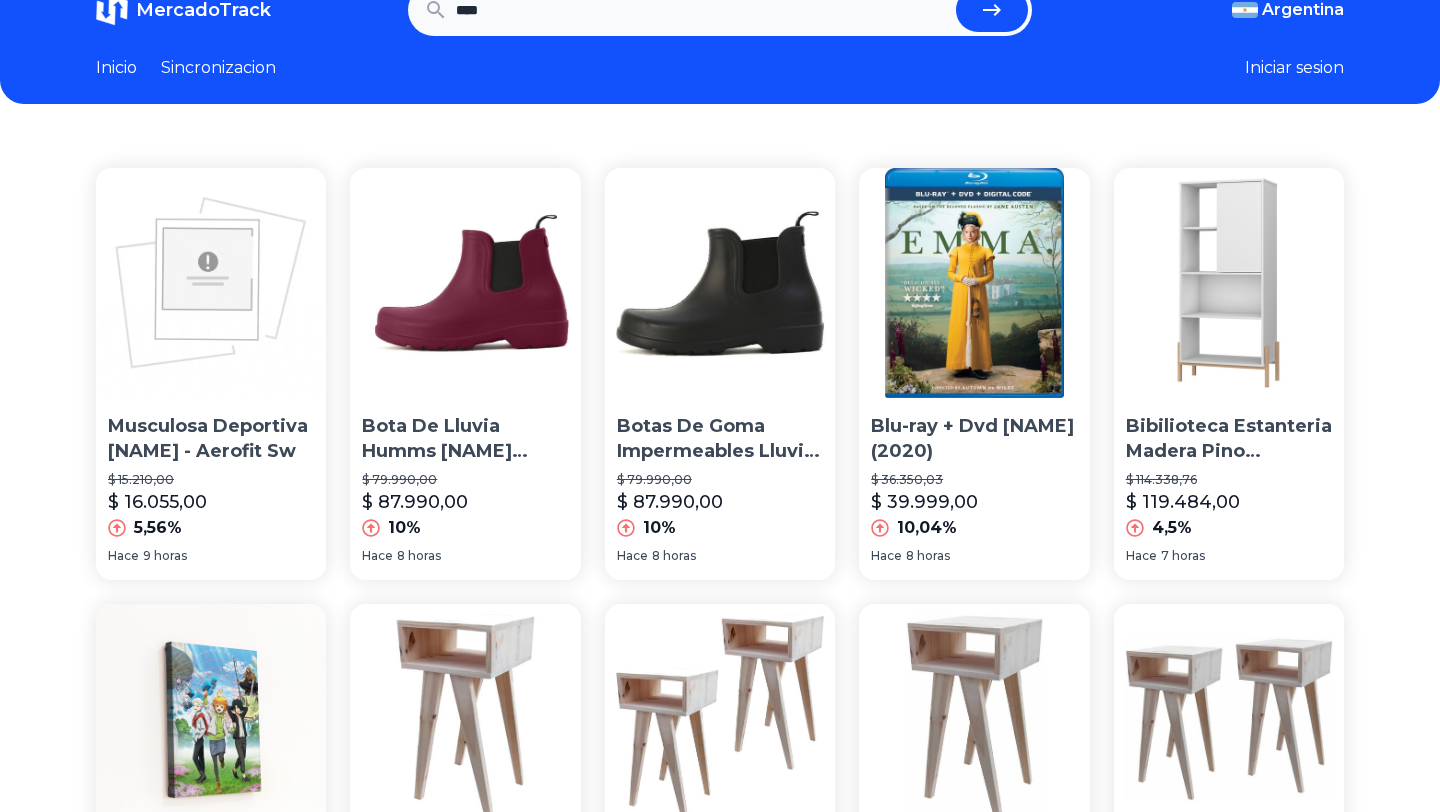 scroll, scrollTop: 0, scrollLeft: 0, axis: both 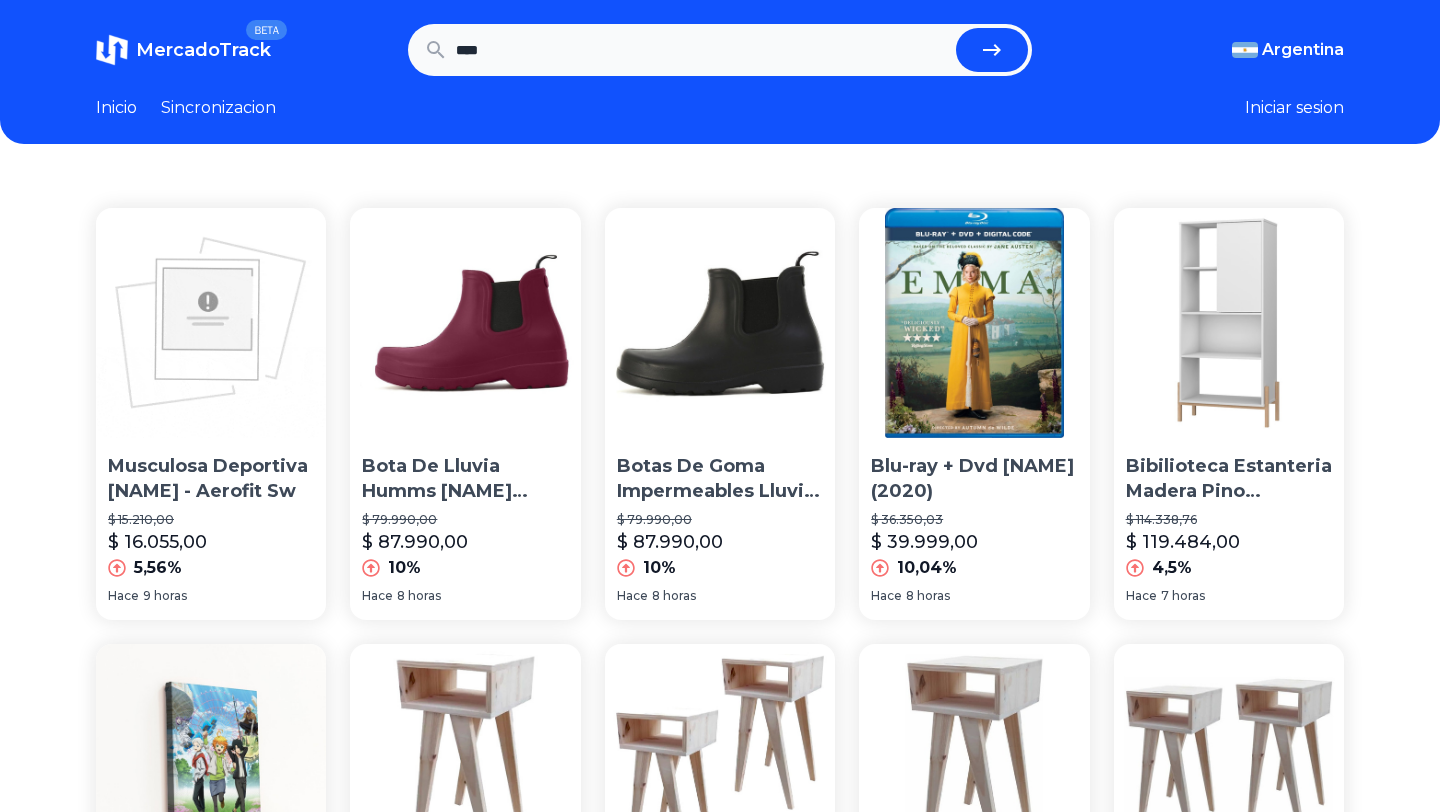 click on "****" at bounding box center (702, 50) 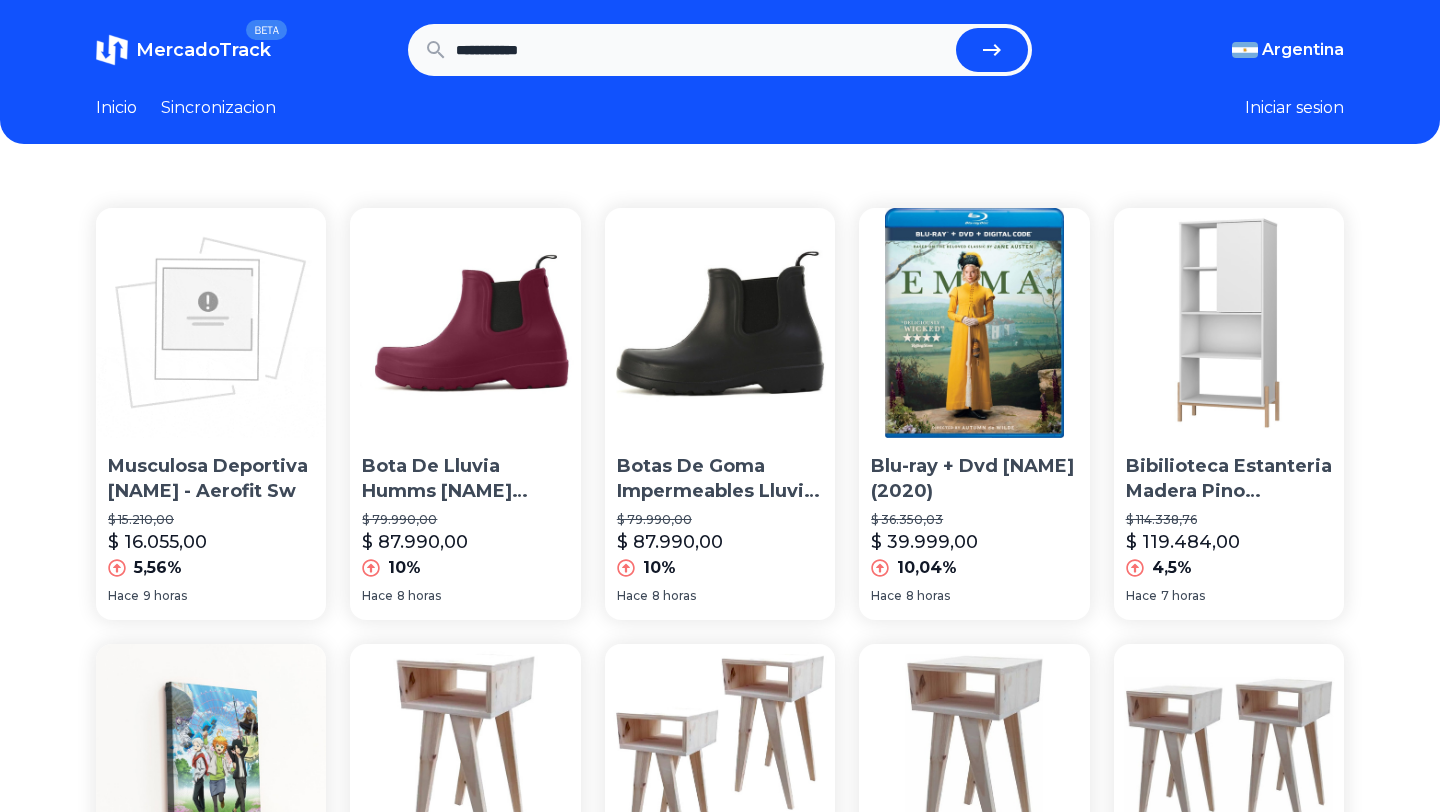 type on "**********" 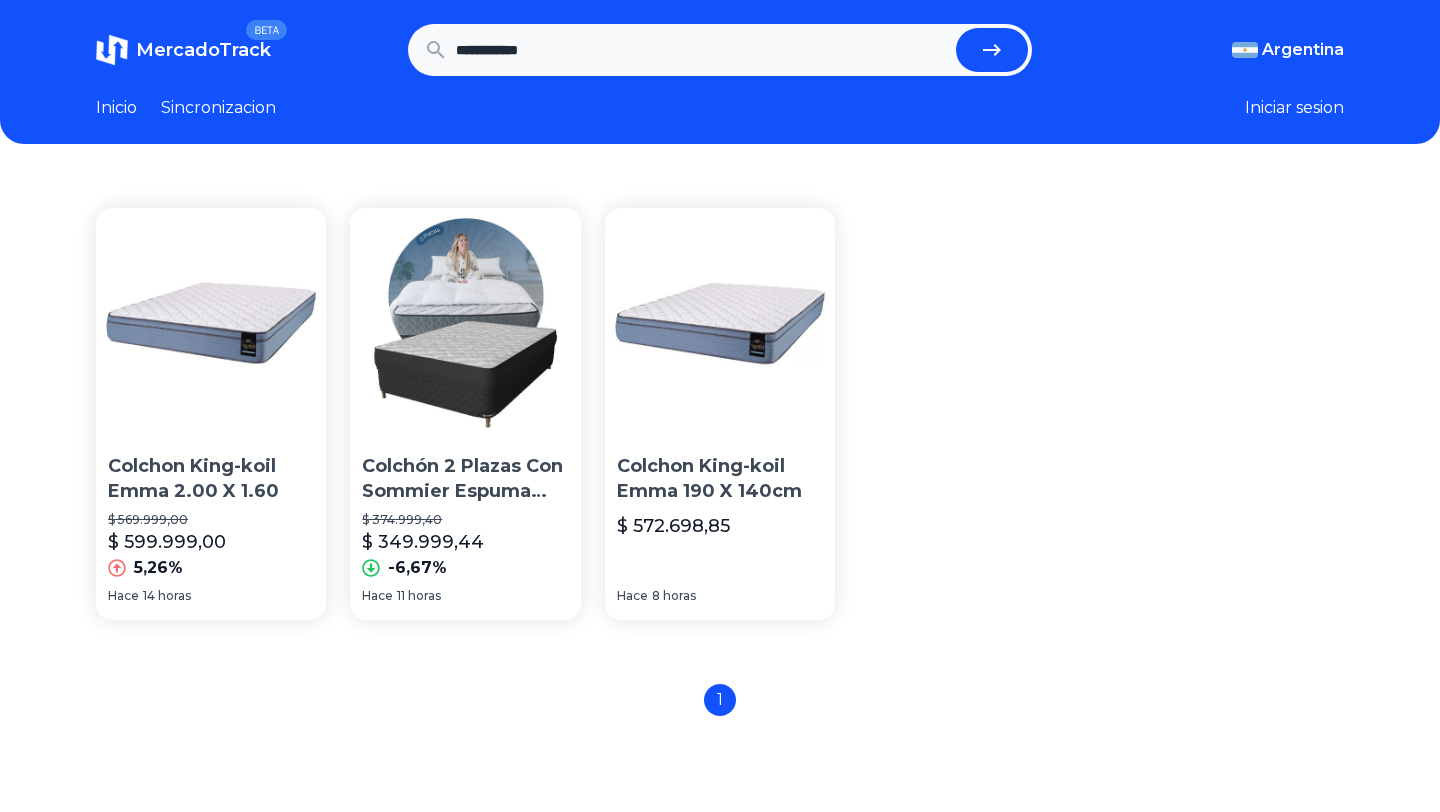 scroll, scrollTop: 0, scrollLeft: 0, axis: both 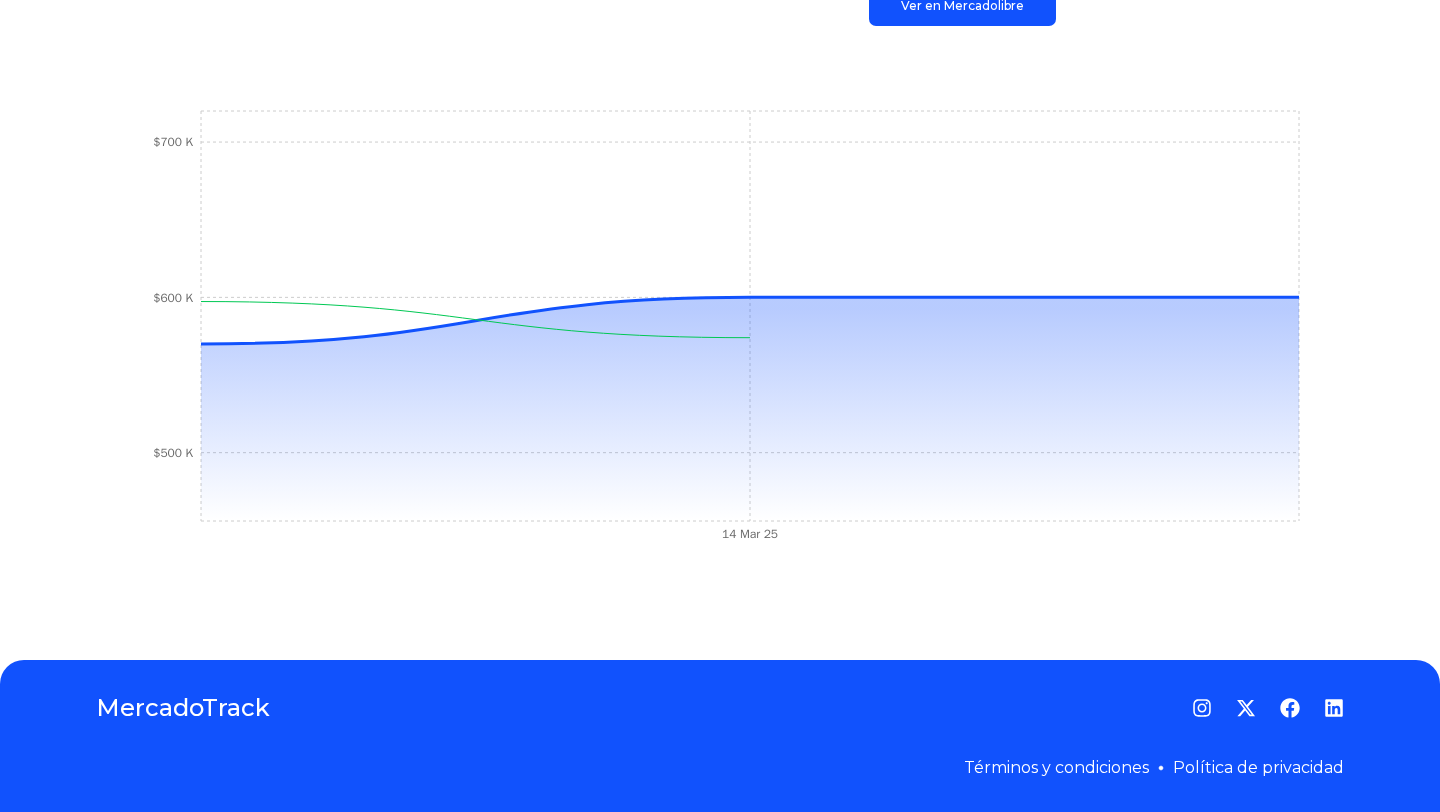 type on "**********" 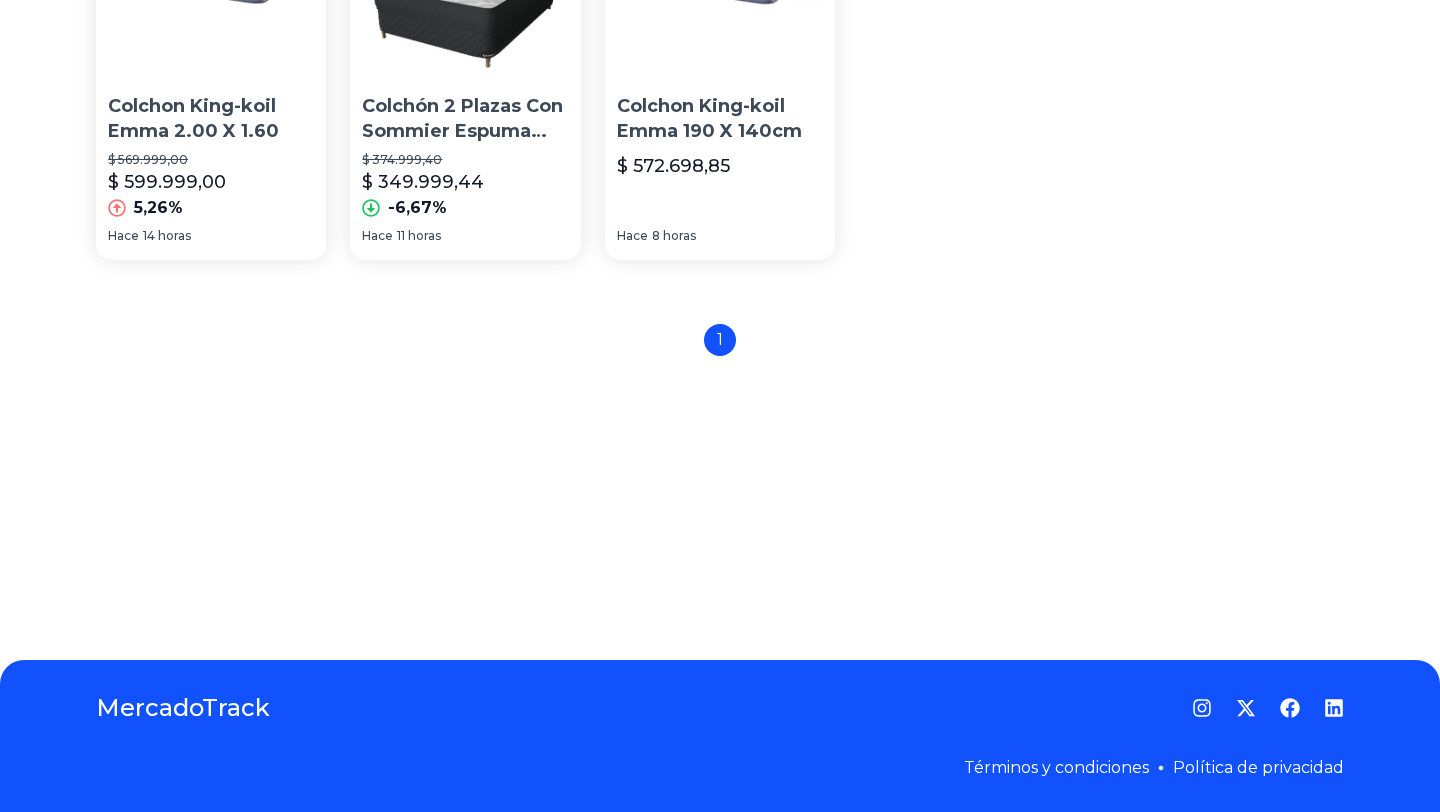 scroll, scrollTop: 0, scrollLeft: 0, axis: both 